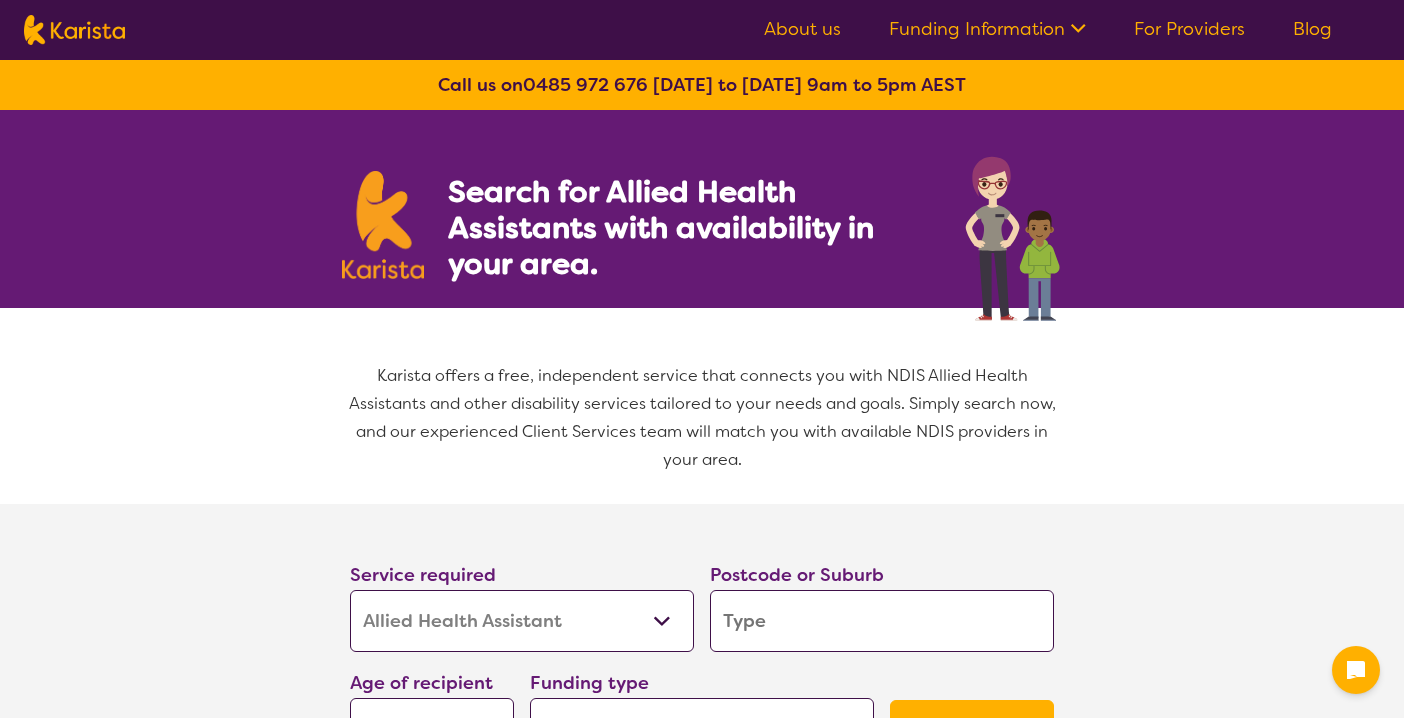 select on "Allied Health Assistant" 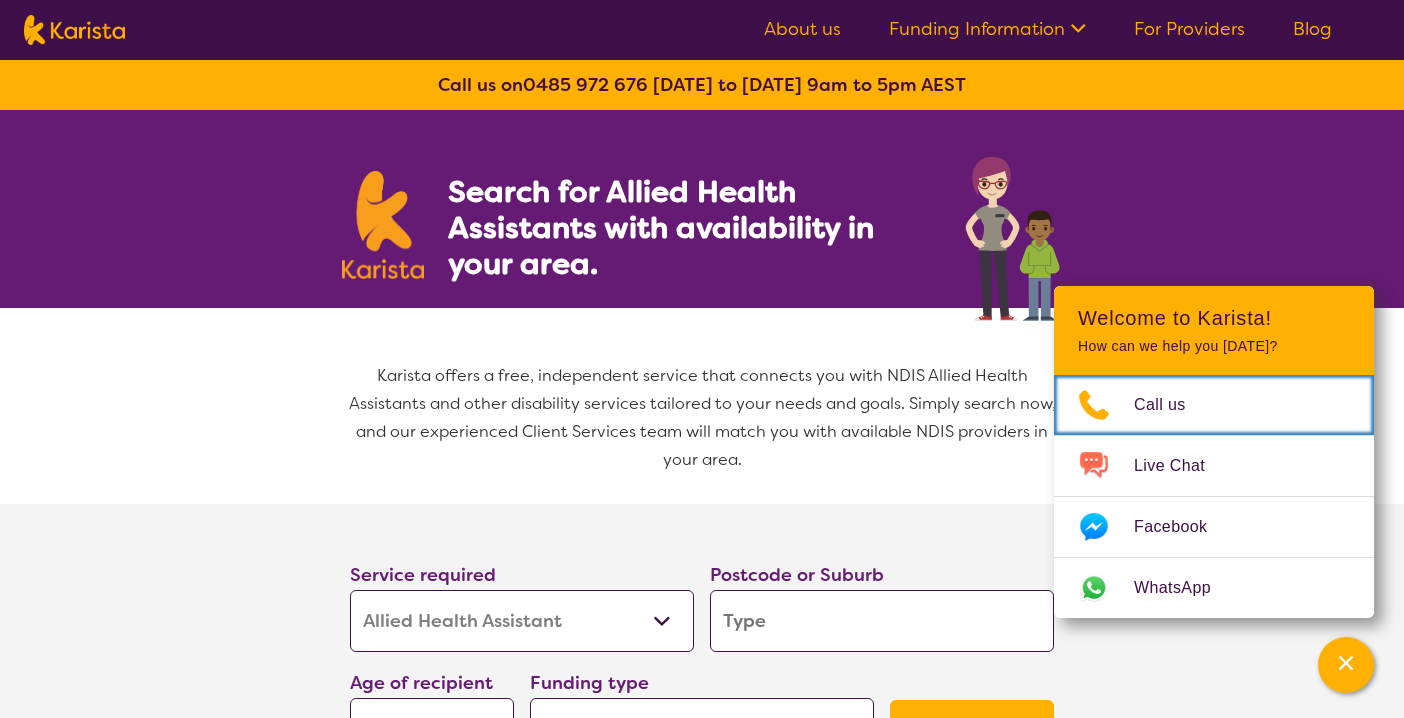 scroll, scrollTop: 0, scrollLeft: 0, axis: both 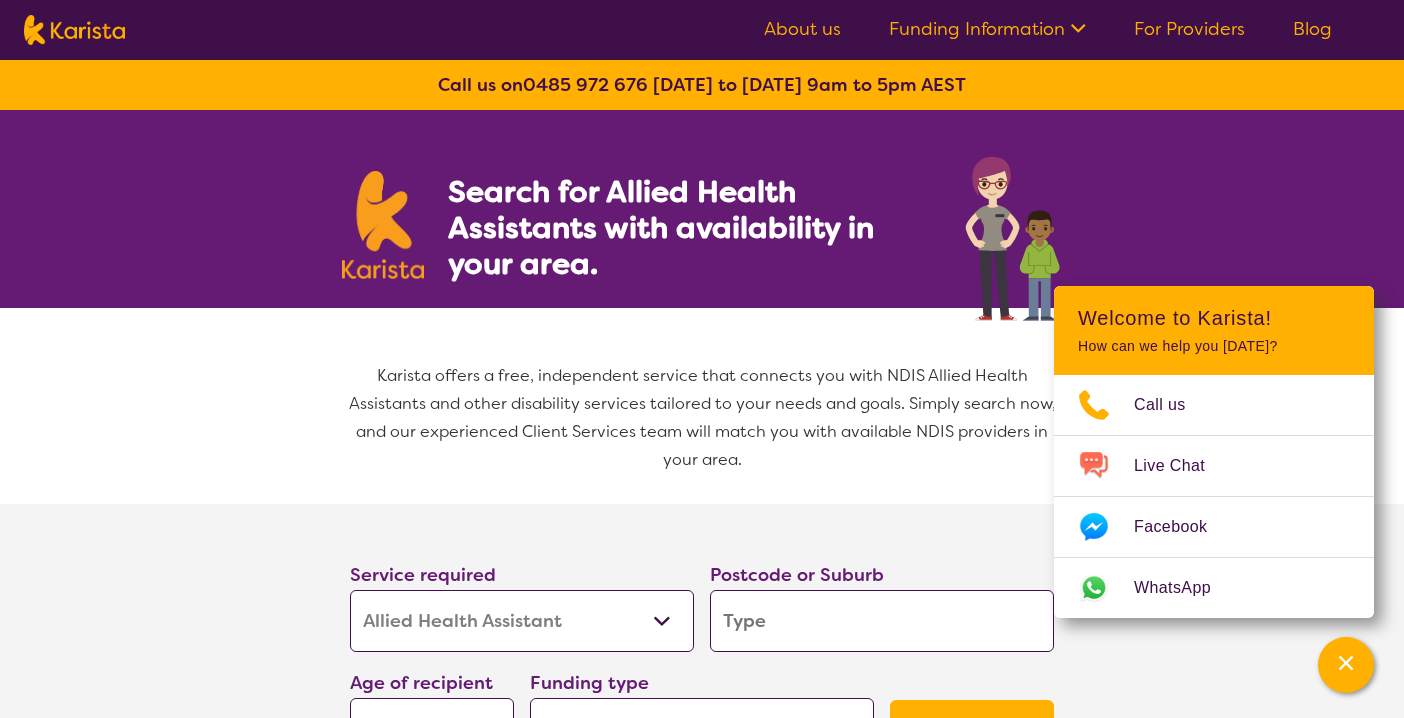 click on "For Providers" at bounding box center [1189, 29] 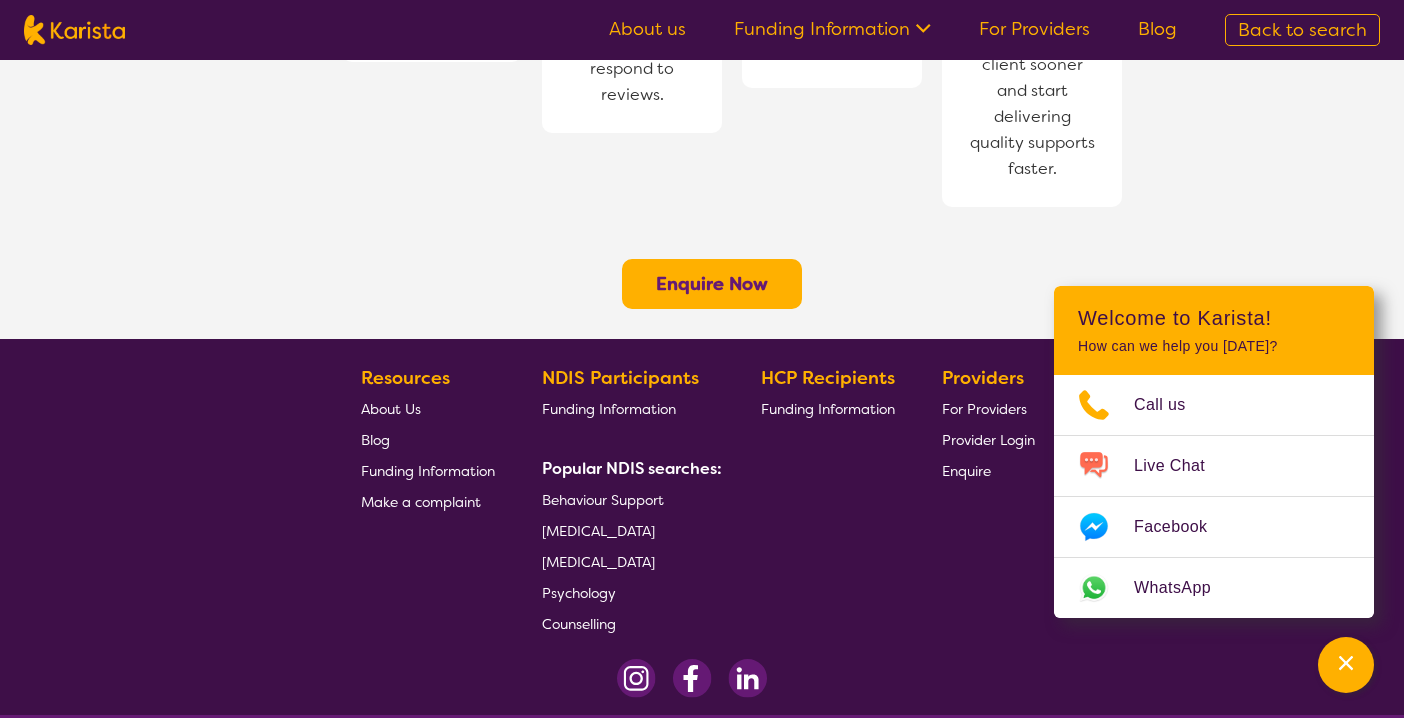 scroll, scrollTop: 1694, scrollLeft: 0, axis: vertical 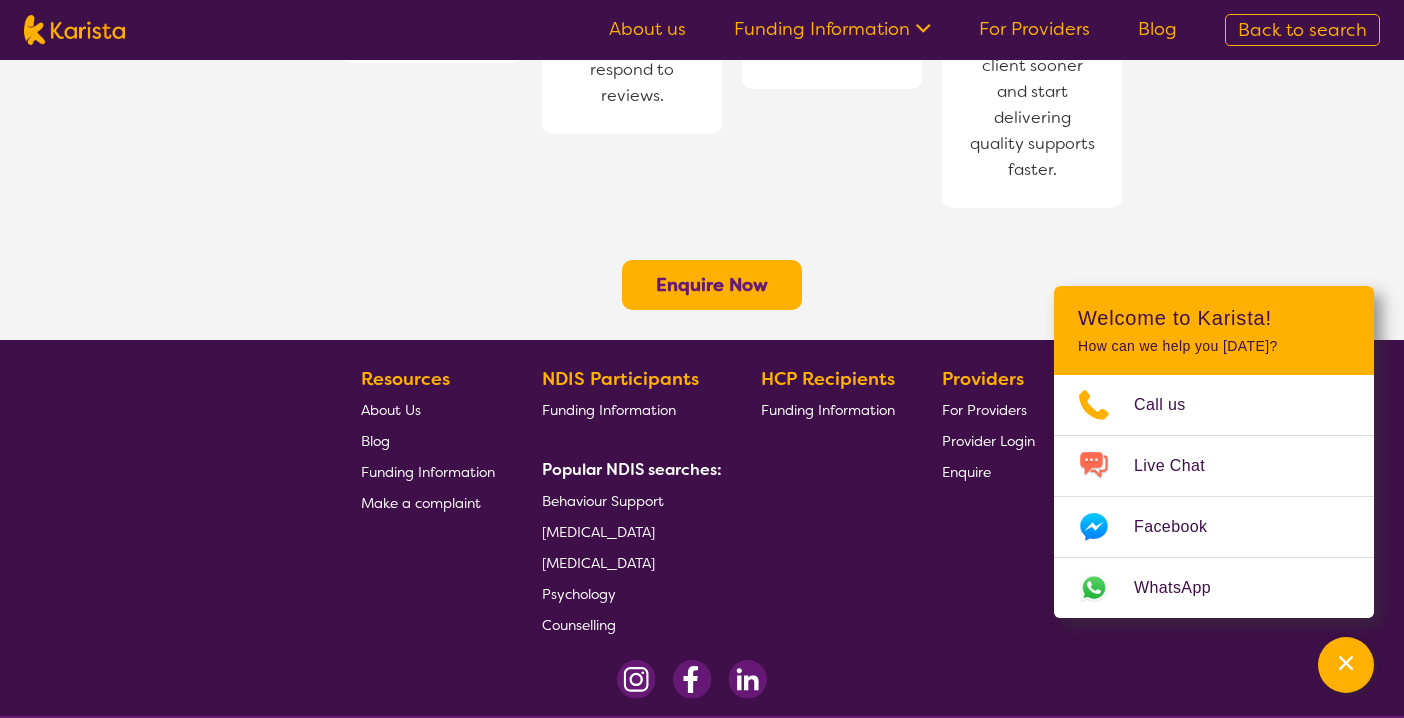click on "Psychology" at bounding box center (579, 594) 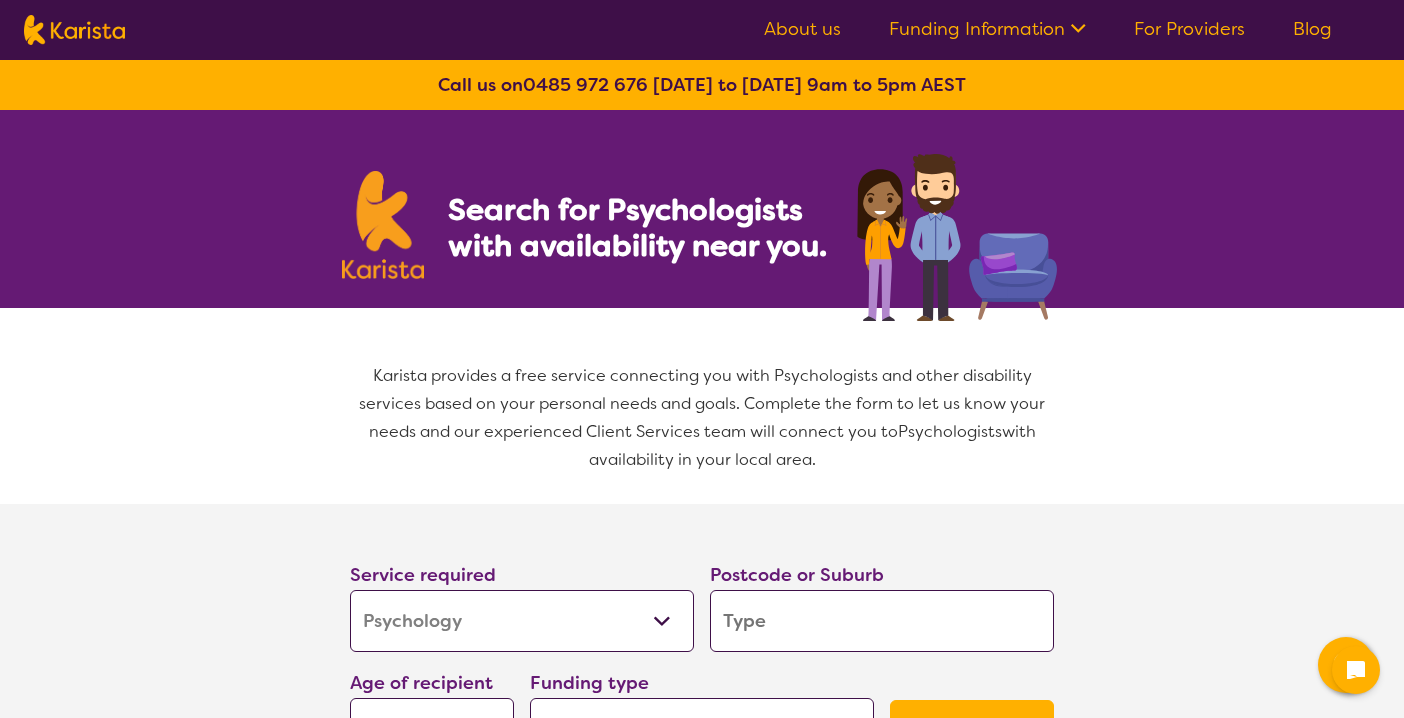 select on "Psychology" 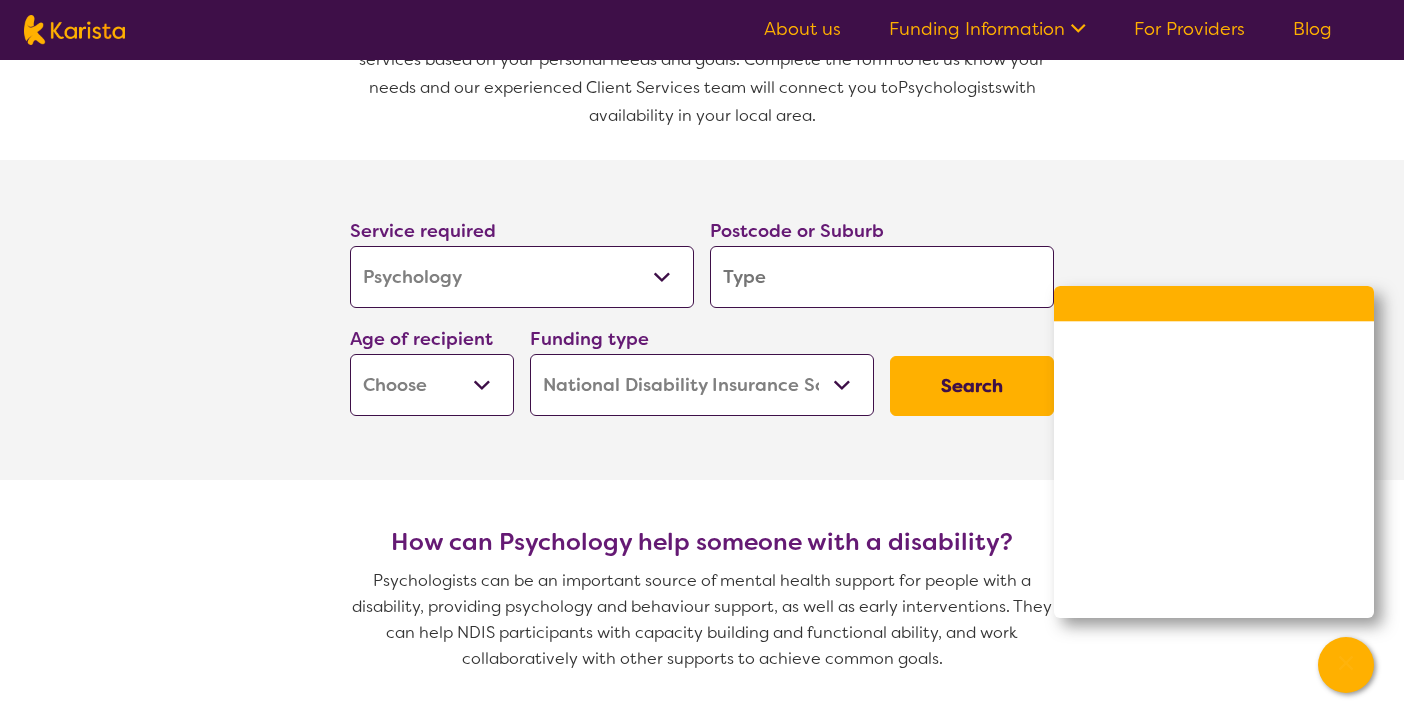 scroll, scrollTop: 346, scrollLeft: 0, axis: vertical 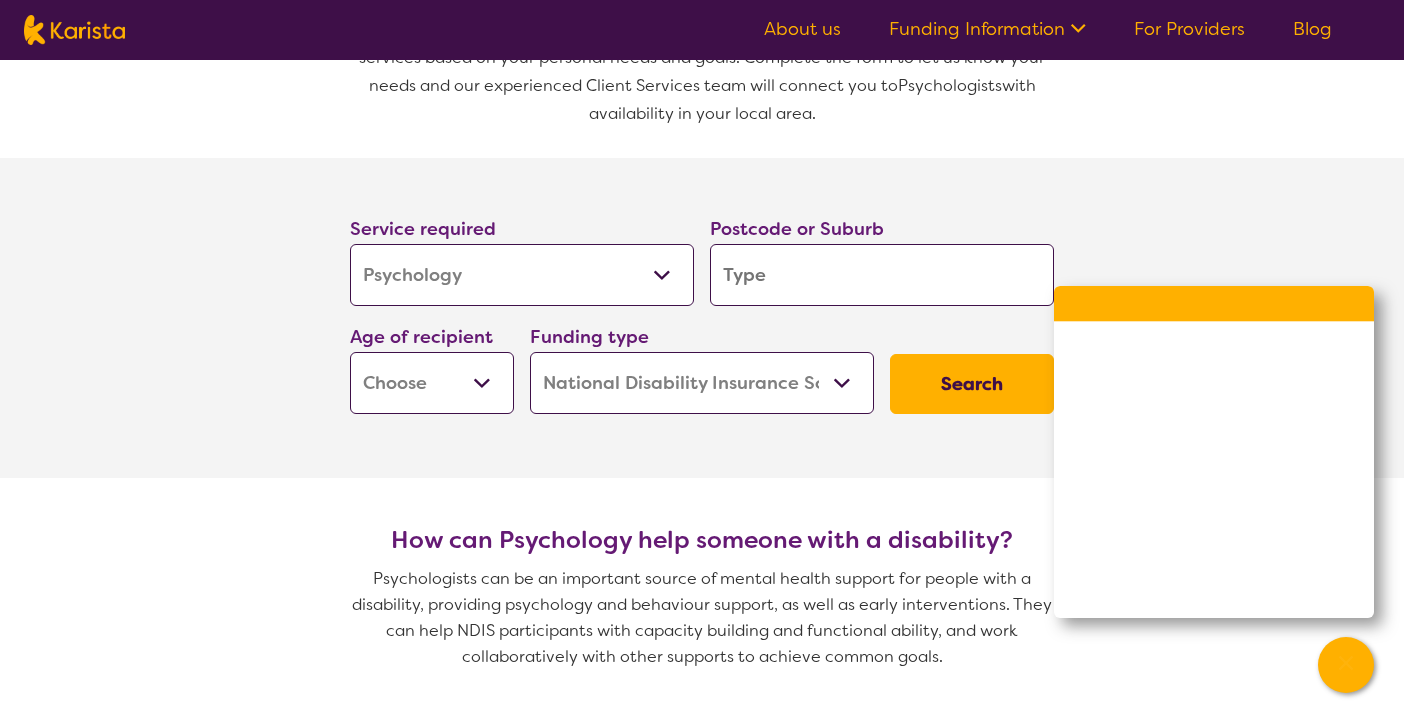 click at bounding box center (882, 275) 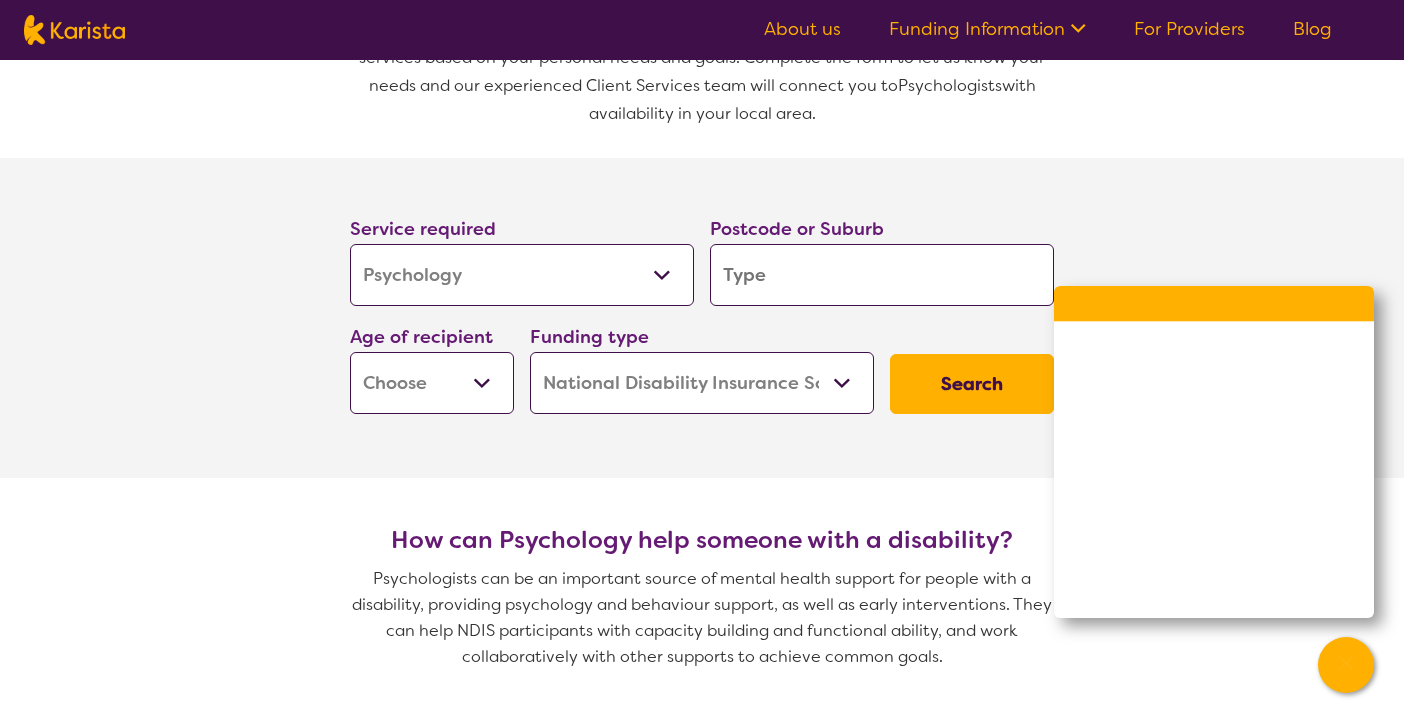 type on "3" 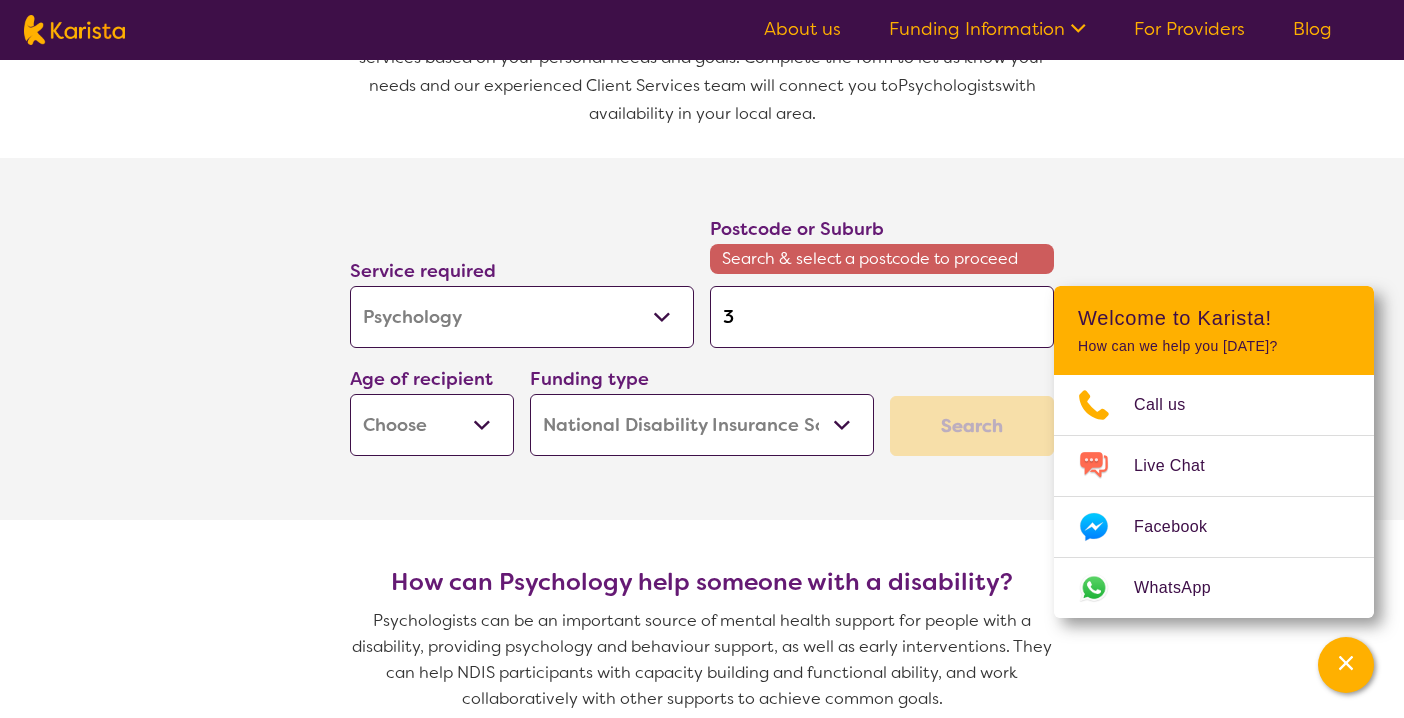 type on "30" 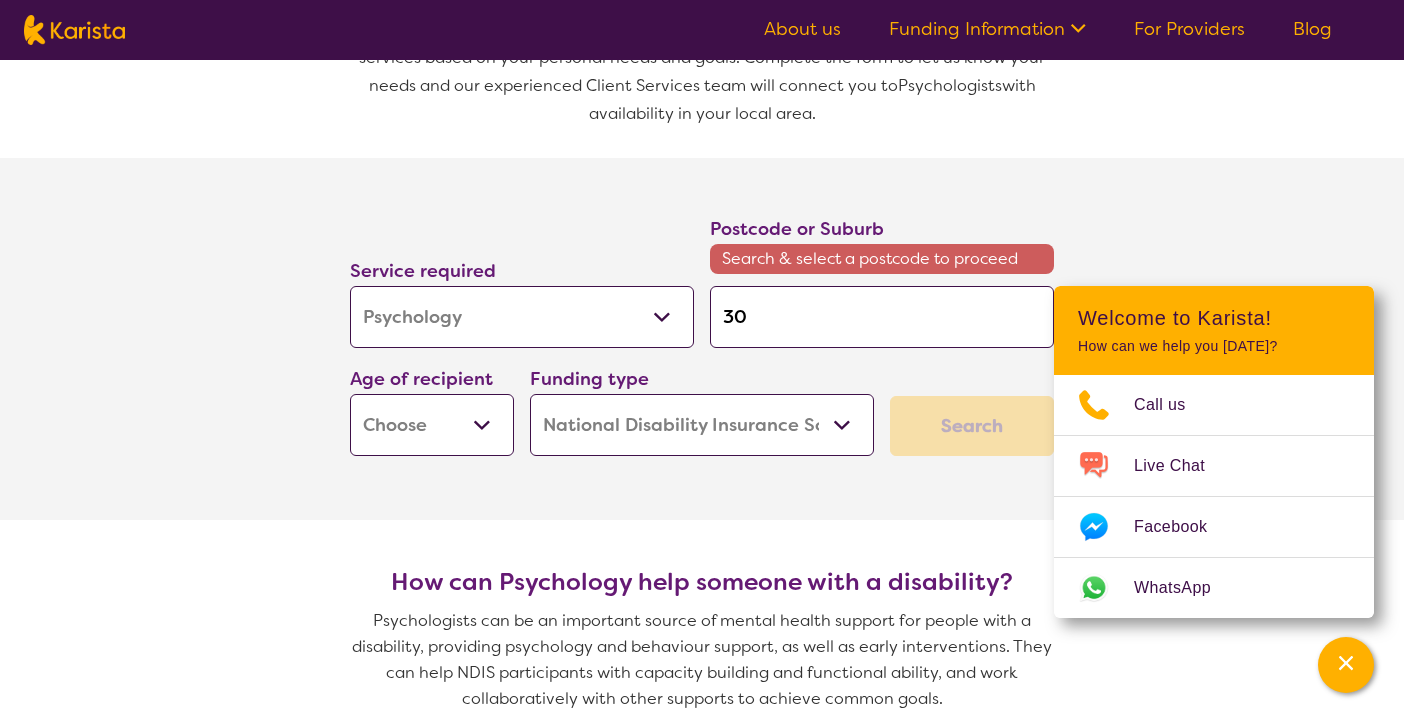 type on "300" 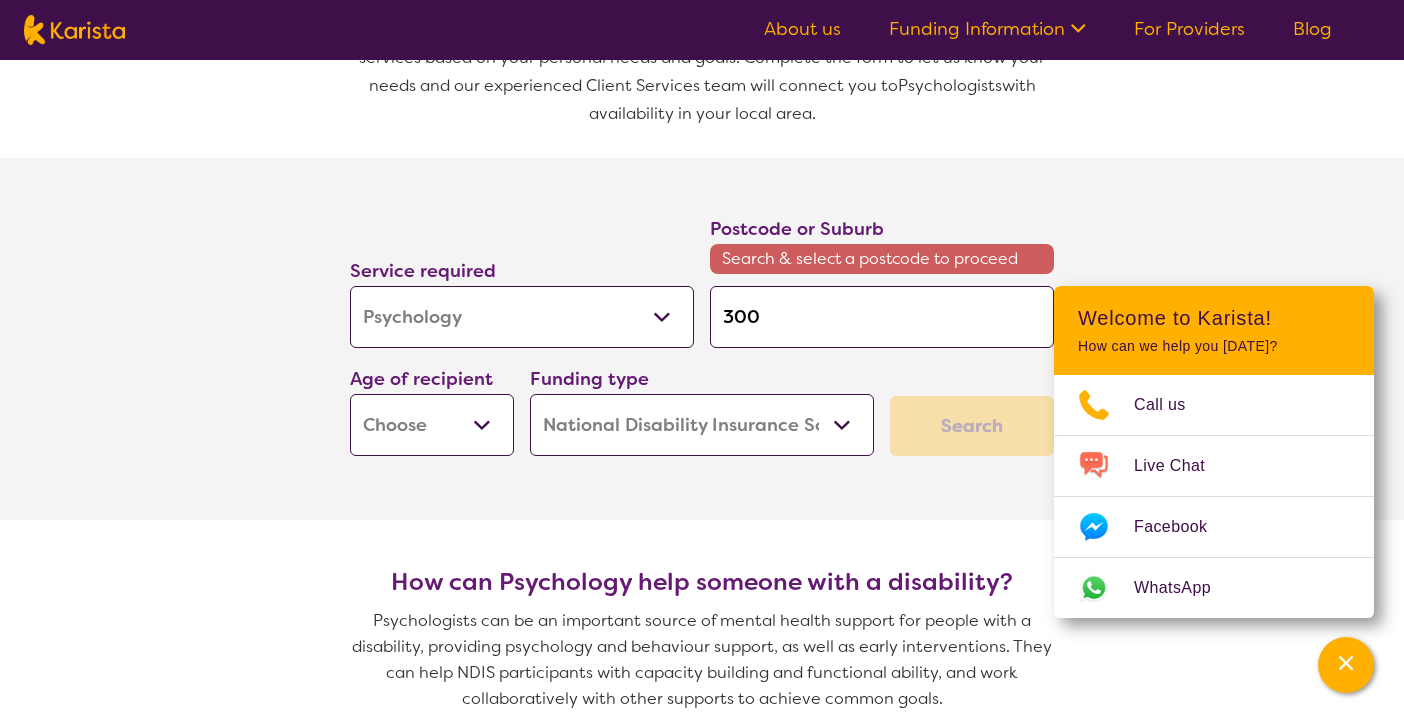 type on "3000" 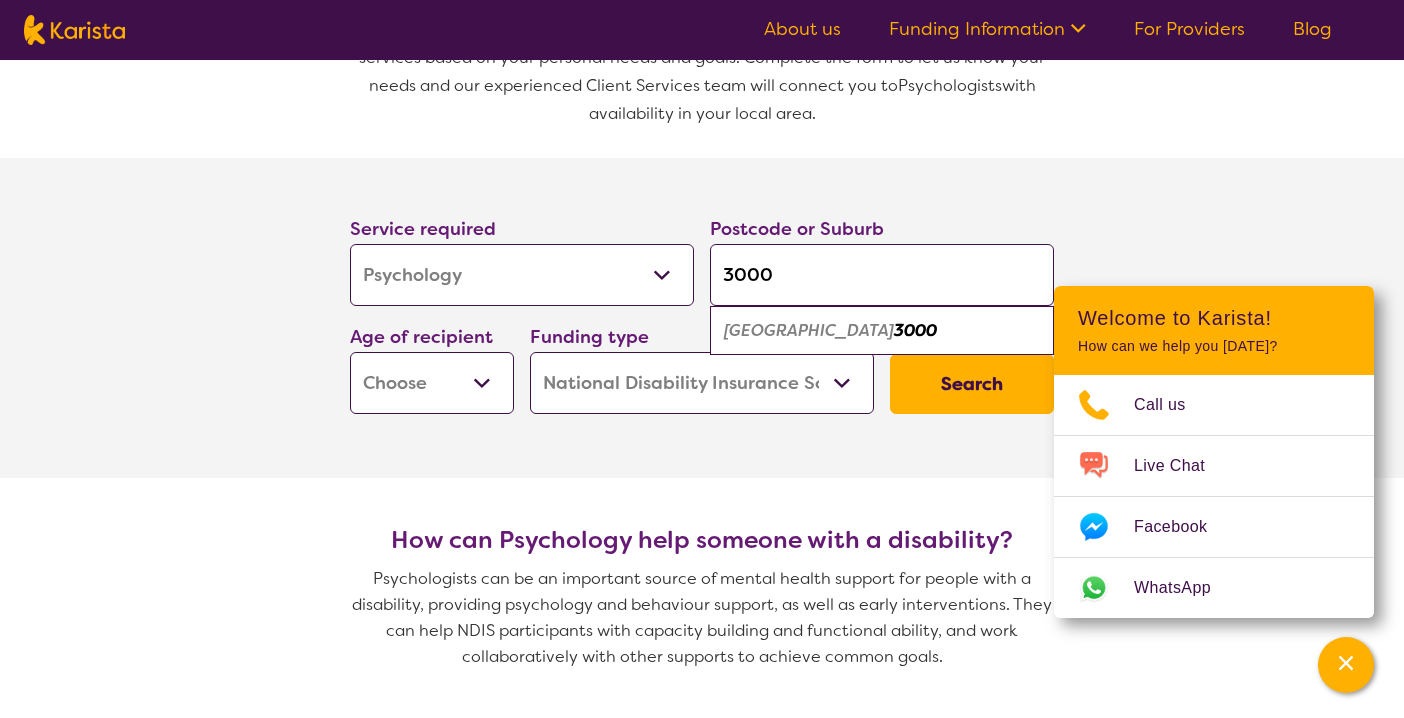 click on "Search" at bounding box center [972, 384] 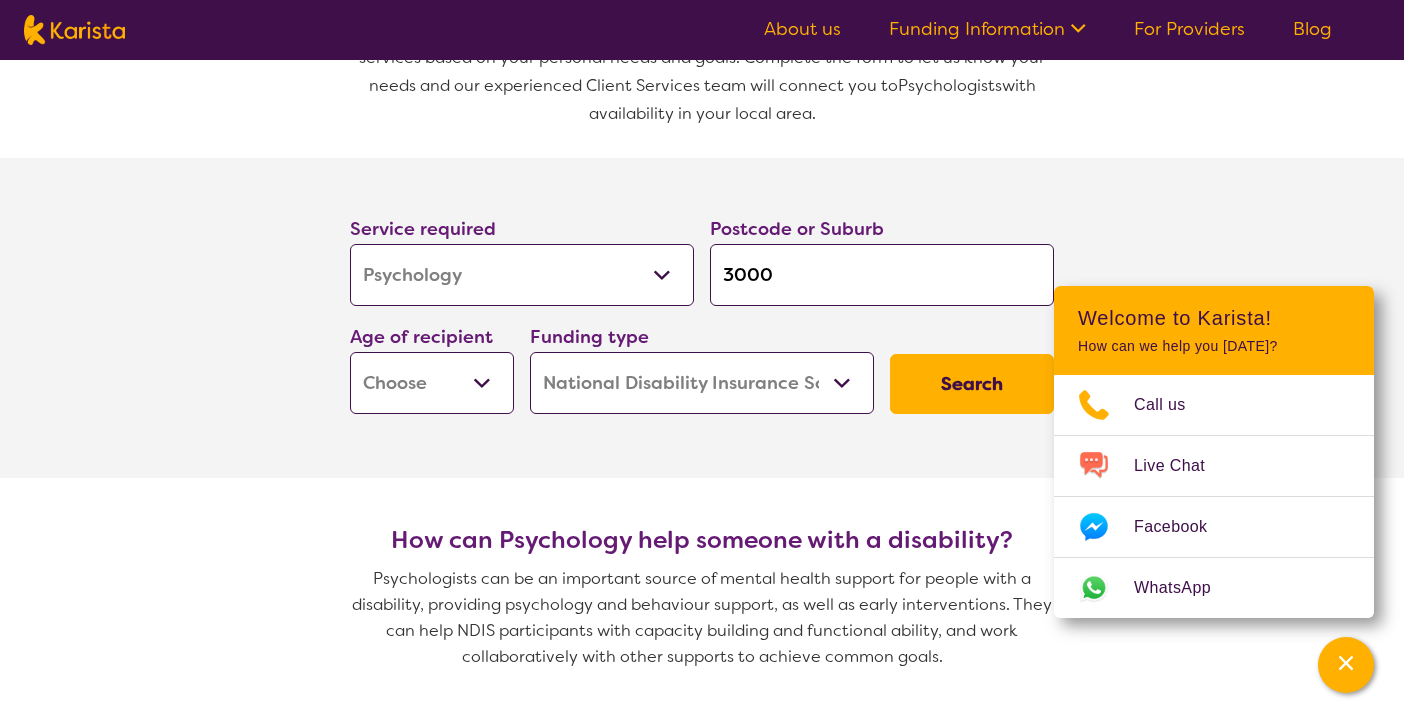 click on "3000" at bounding box center (882, 275) 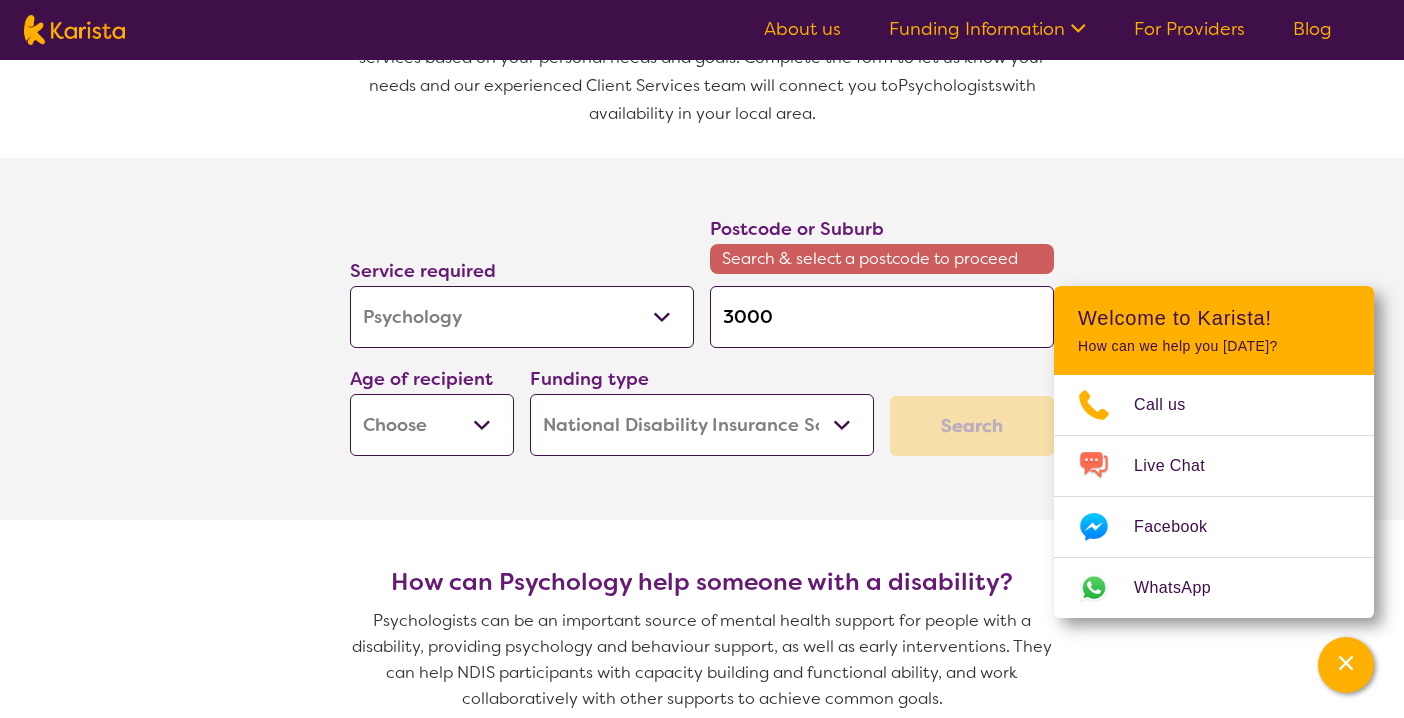 type on "3000" 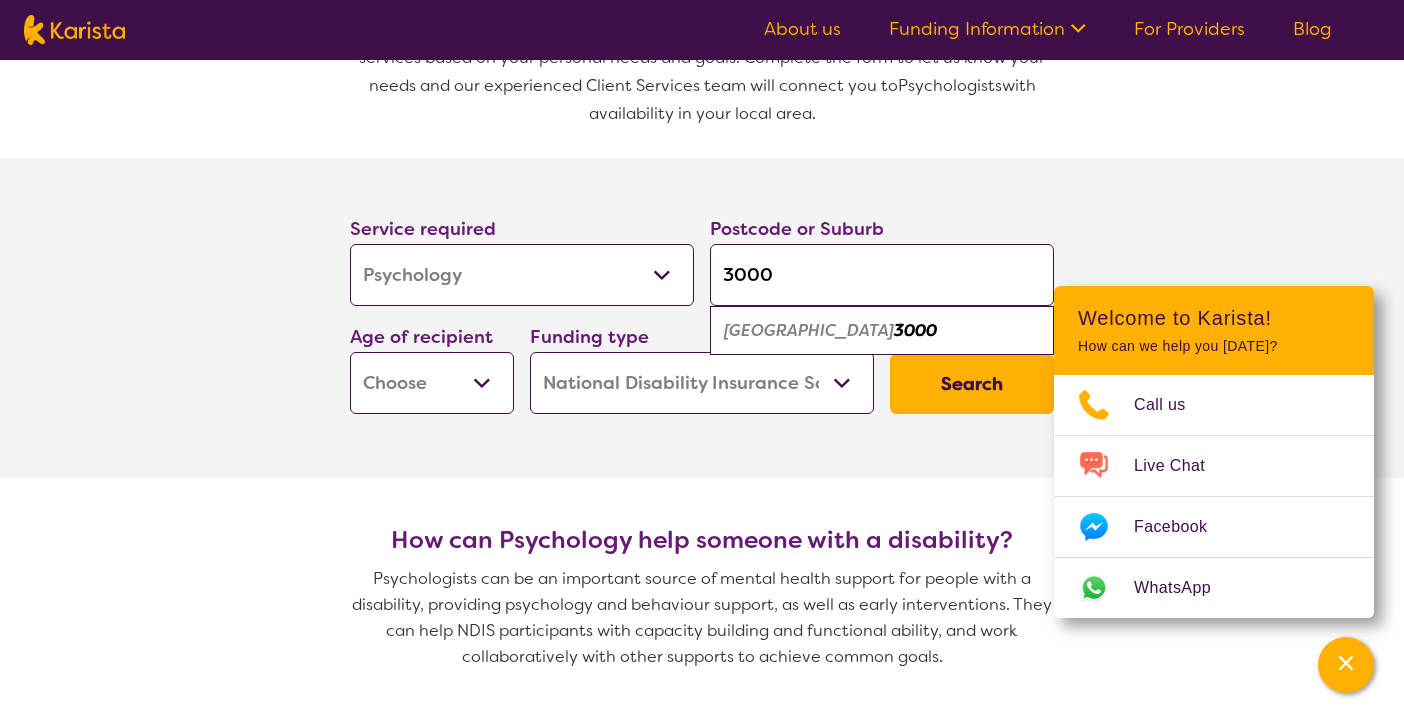 click on "3000" at bounding box center (915, 330) 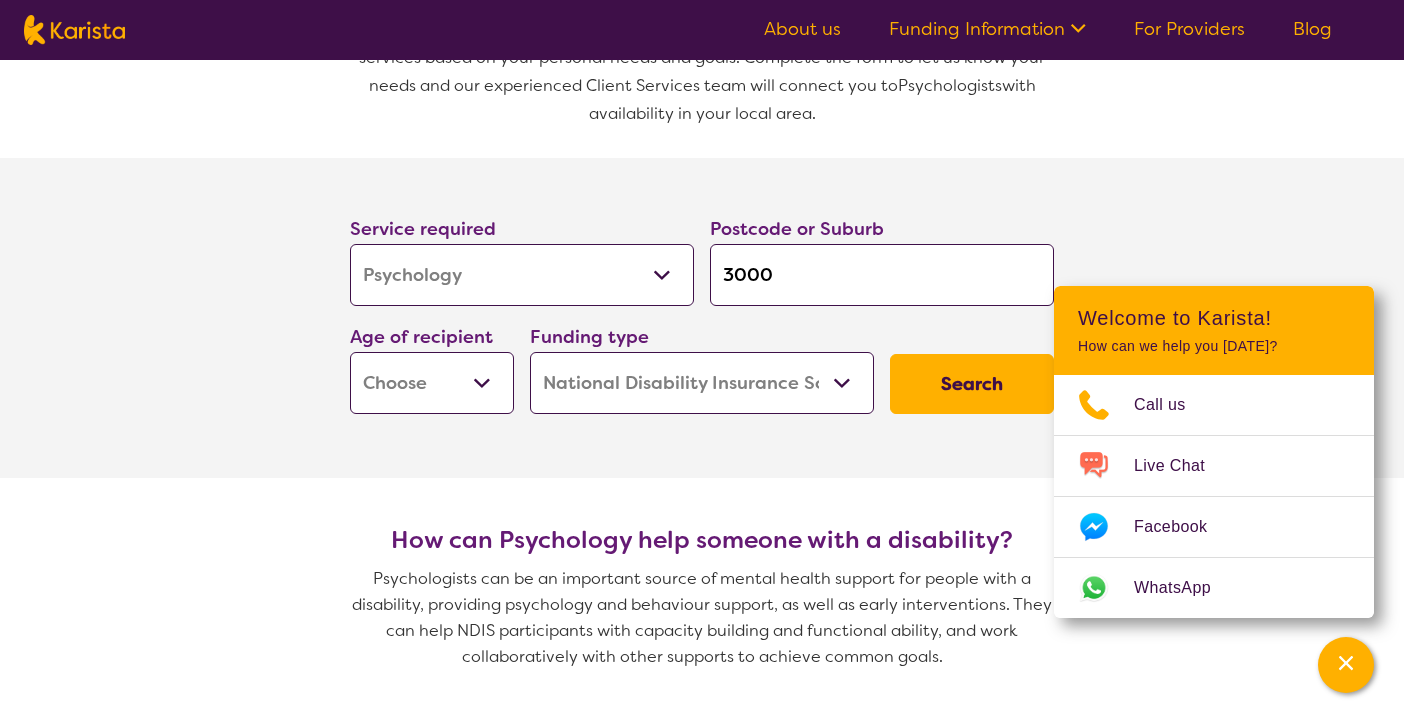 click on "Search" at bounding box center [972, 384] 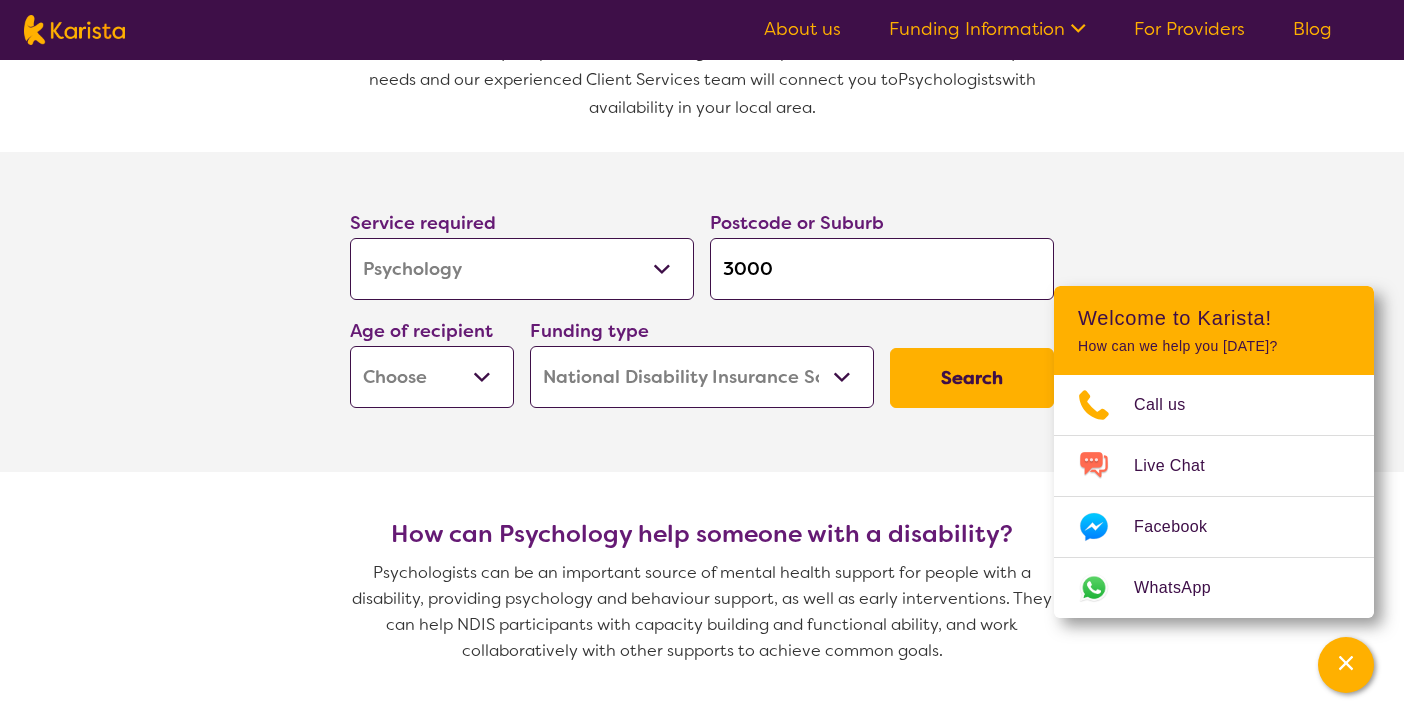 scroll, scrollTop: 354, scrollLeft: 0, axis: vertical 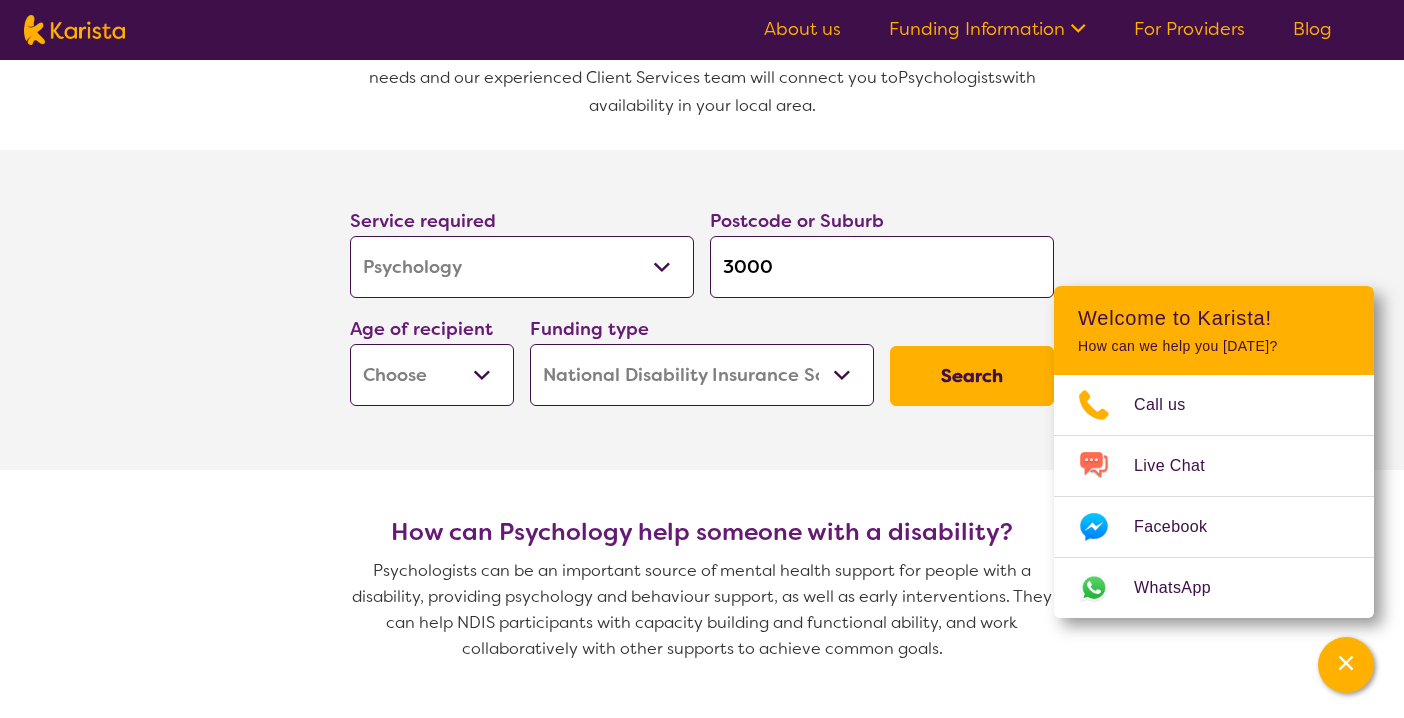 select on "AD" 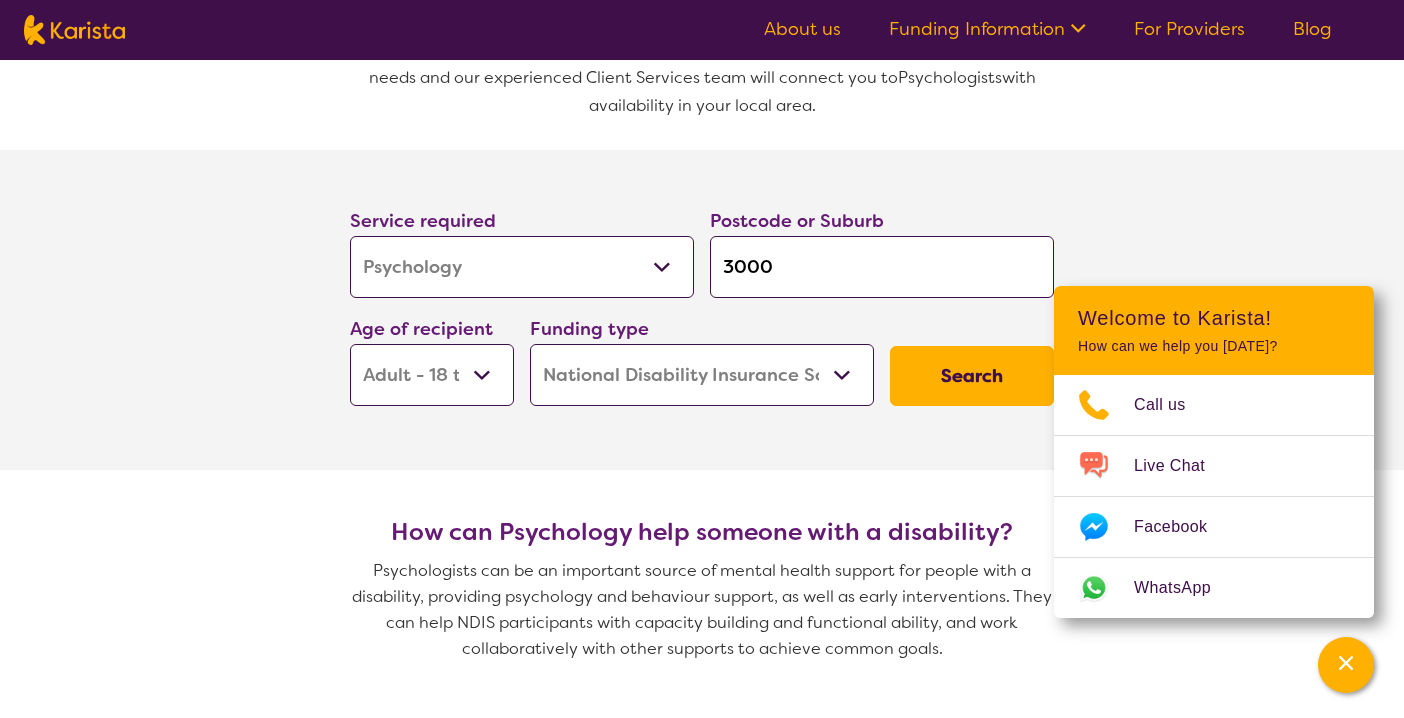 select on "AD" 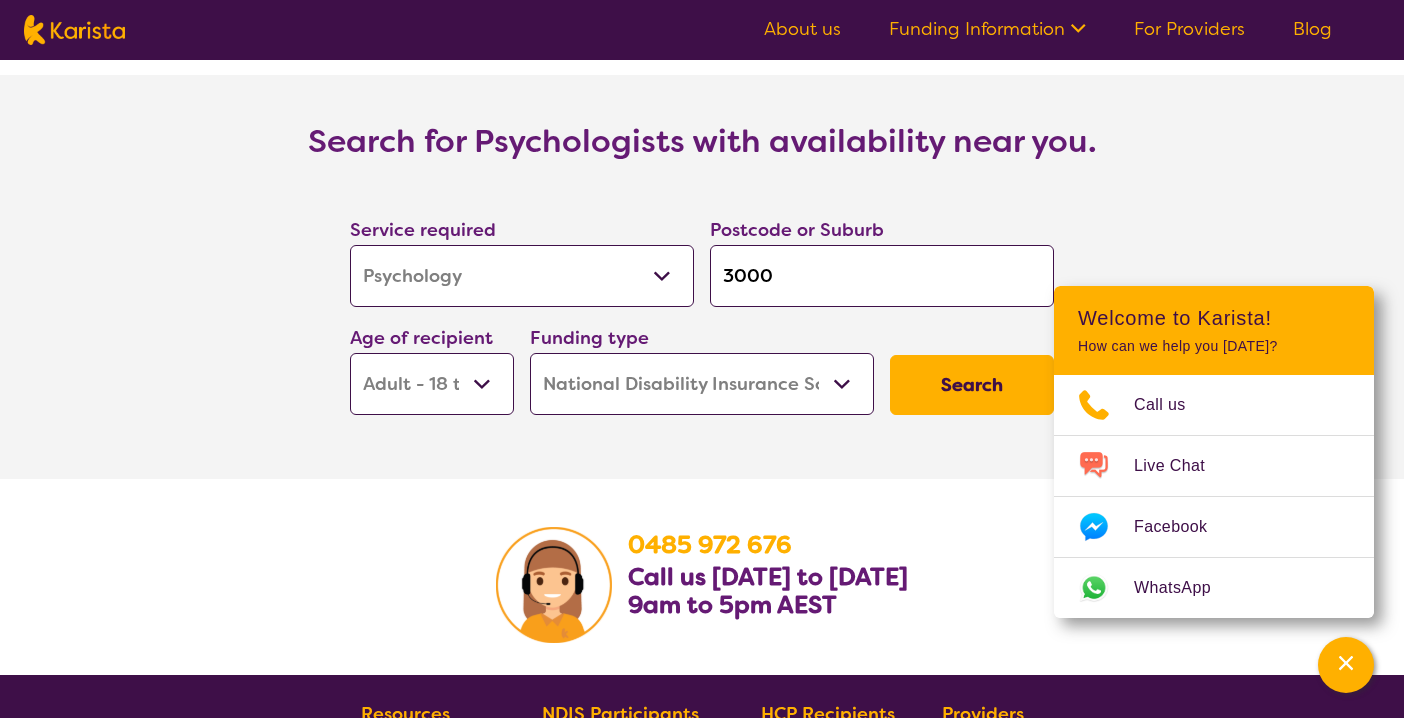 scroll, scrollTop: 2902, scrollLeft: 0, axis: vertical 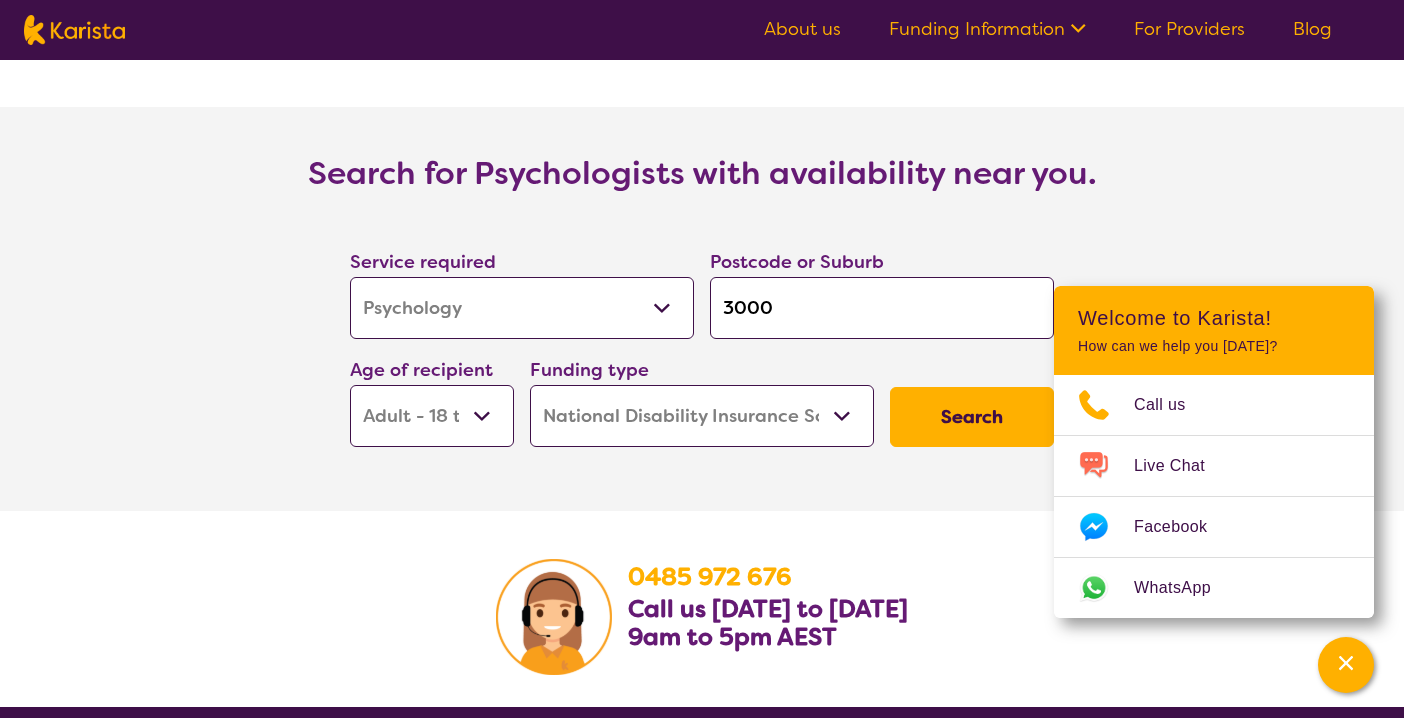 click on "Search" at bounding box center [972, 417] 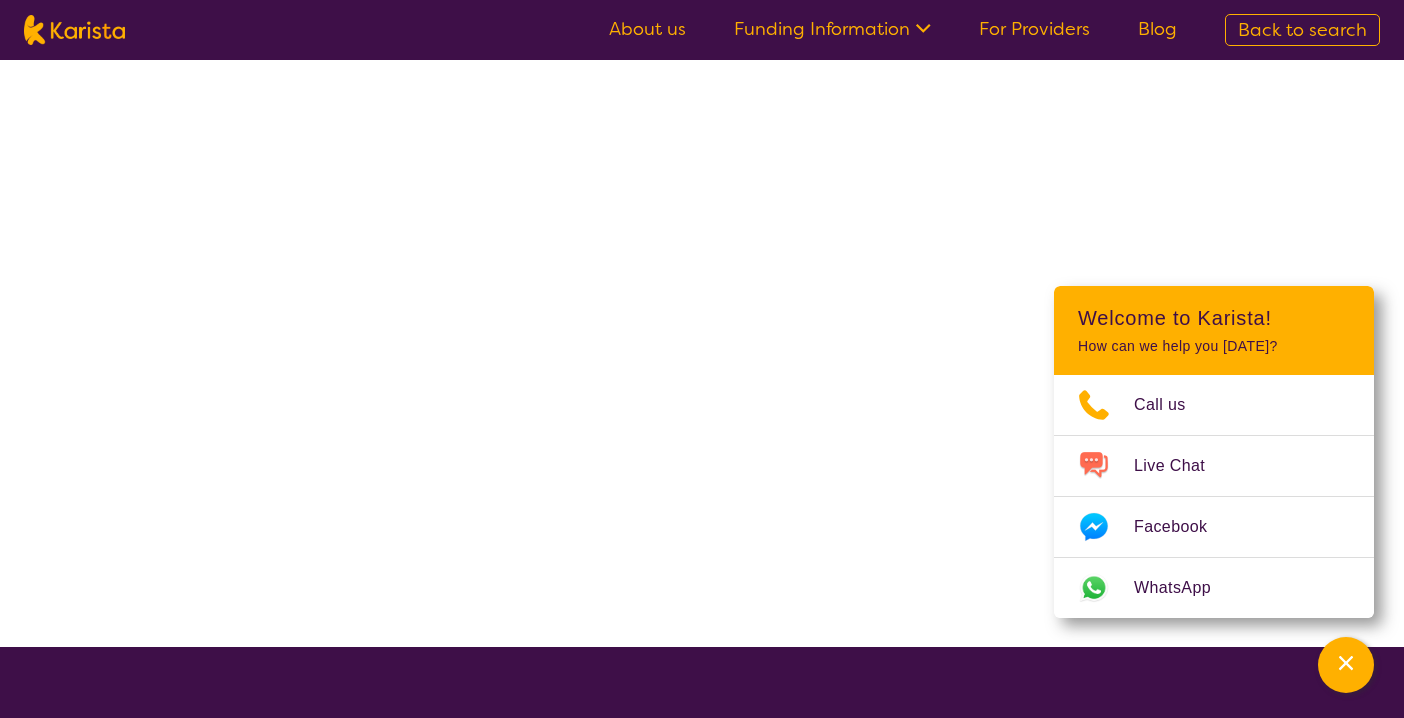 scroll, scrollTop: 0, scrollLeft: 0, axis: both 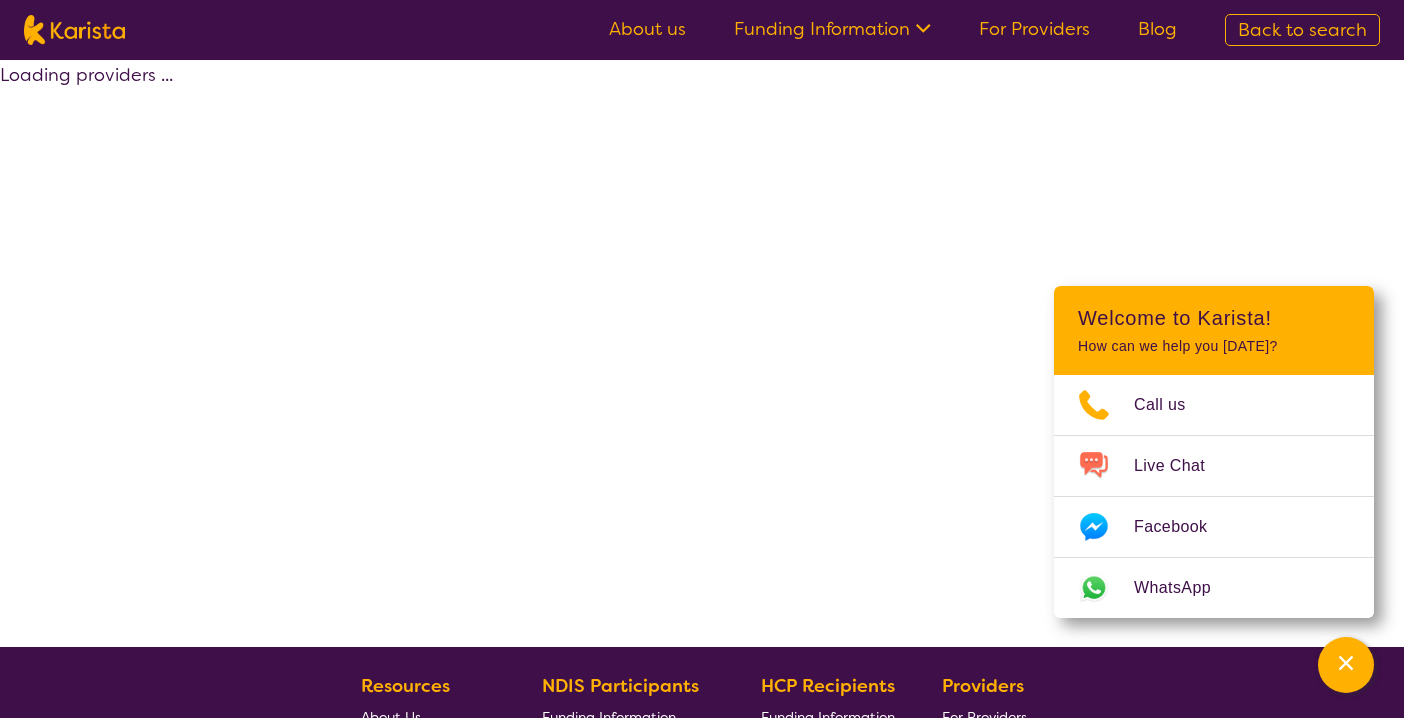 select on "by_score" 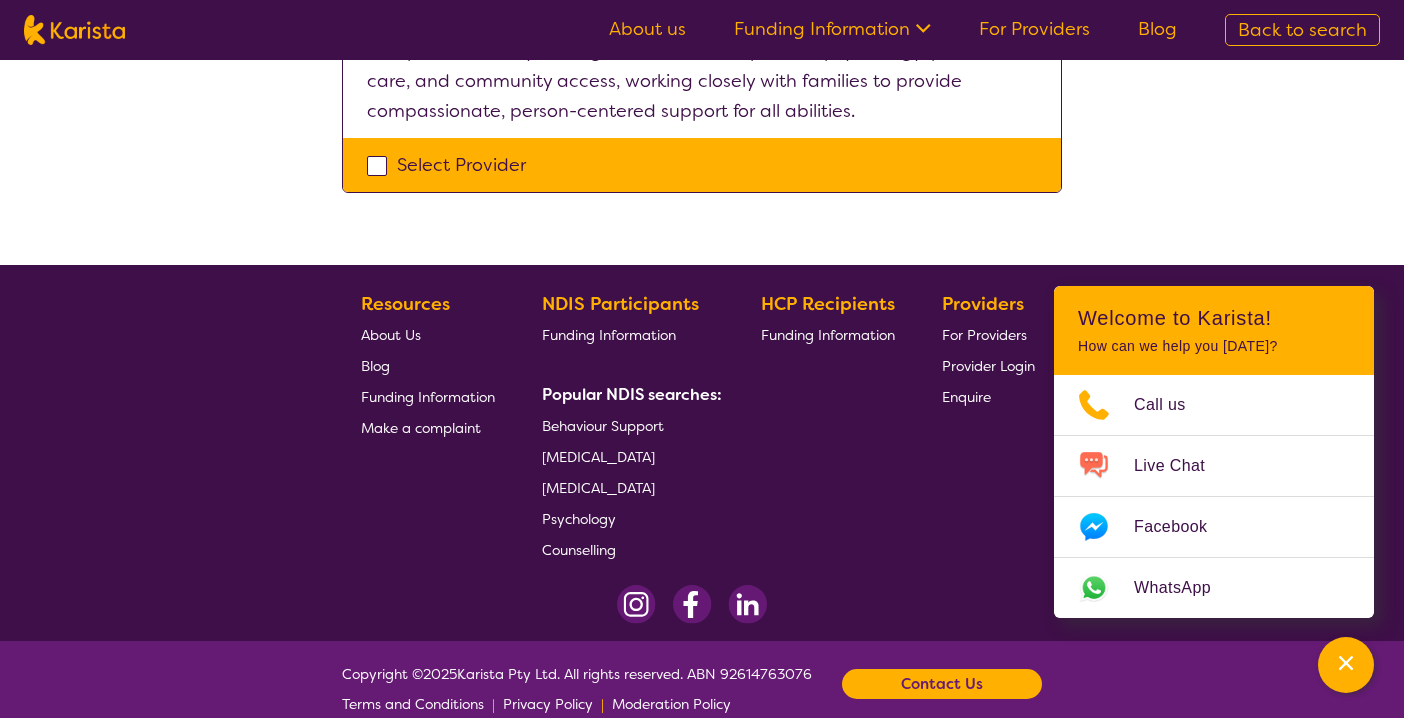 scroll, scrollTop: 2051, scrollLeft: 0, axis: vertical 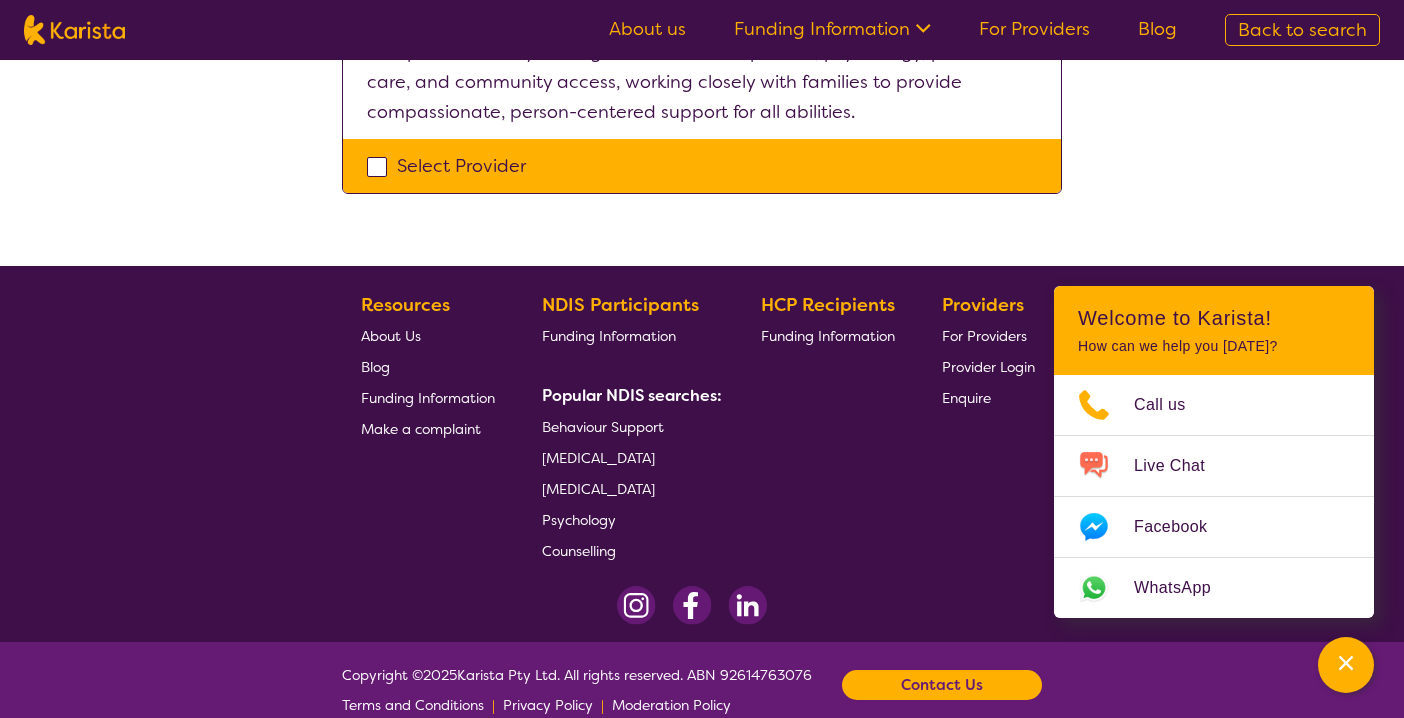 click on "For Providers" at bounding box center (984, 336) 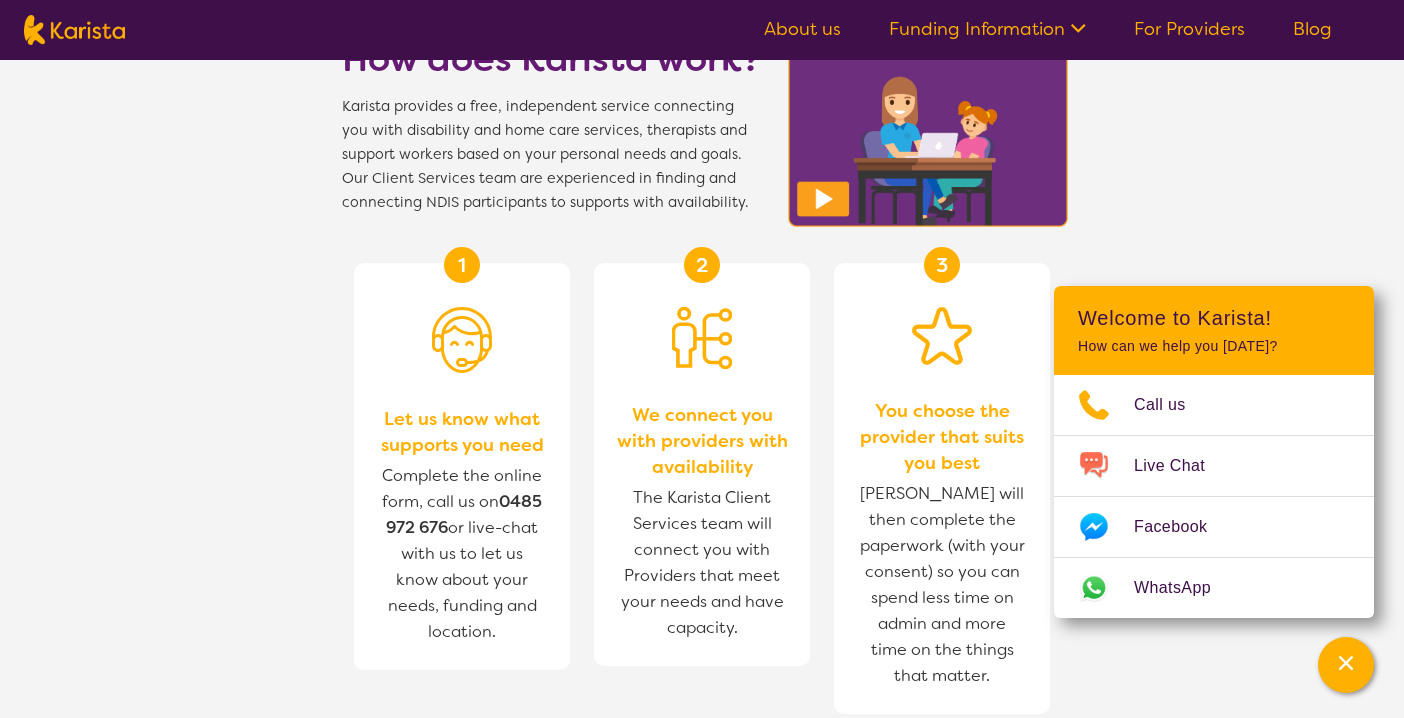 scroll, scrollTop: 2902, scrollLeft: 0, axis: vertical 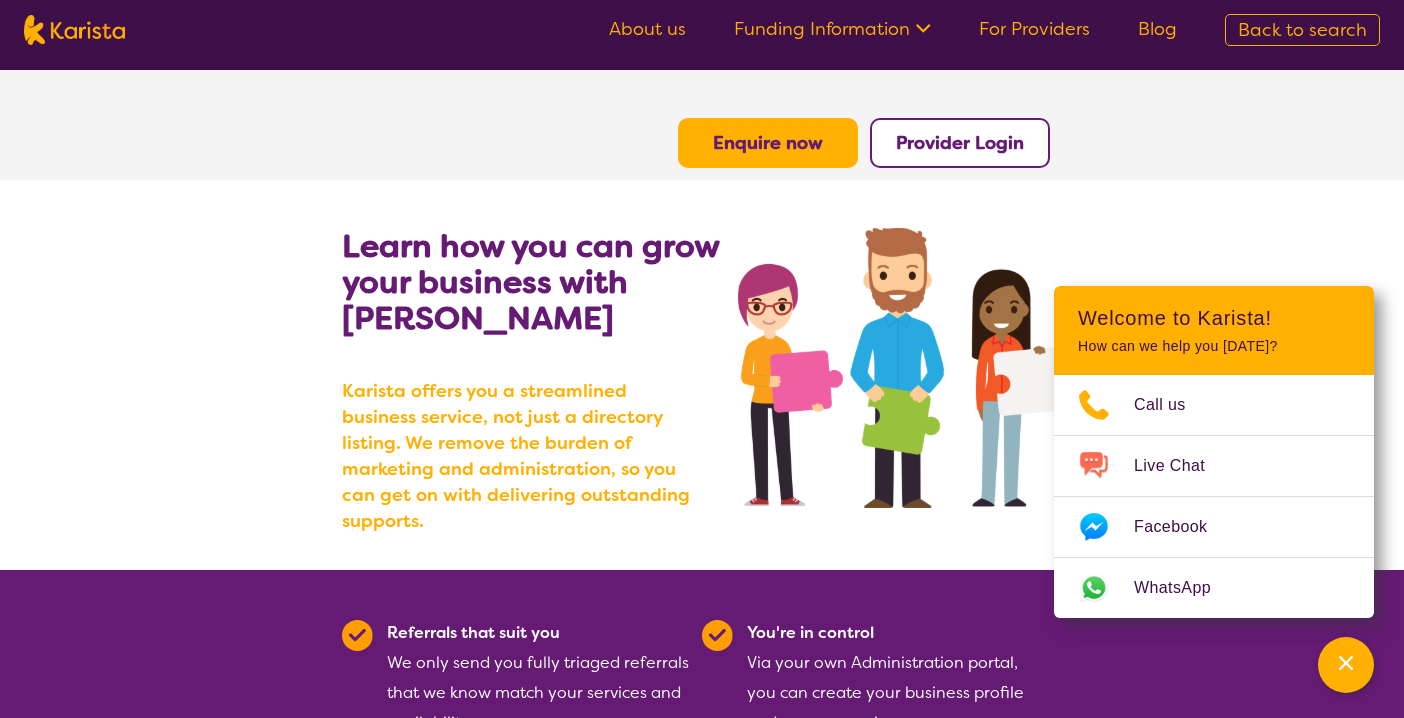 click on "Enquire now" at bounding box center (768, 143) 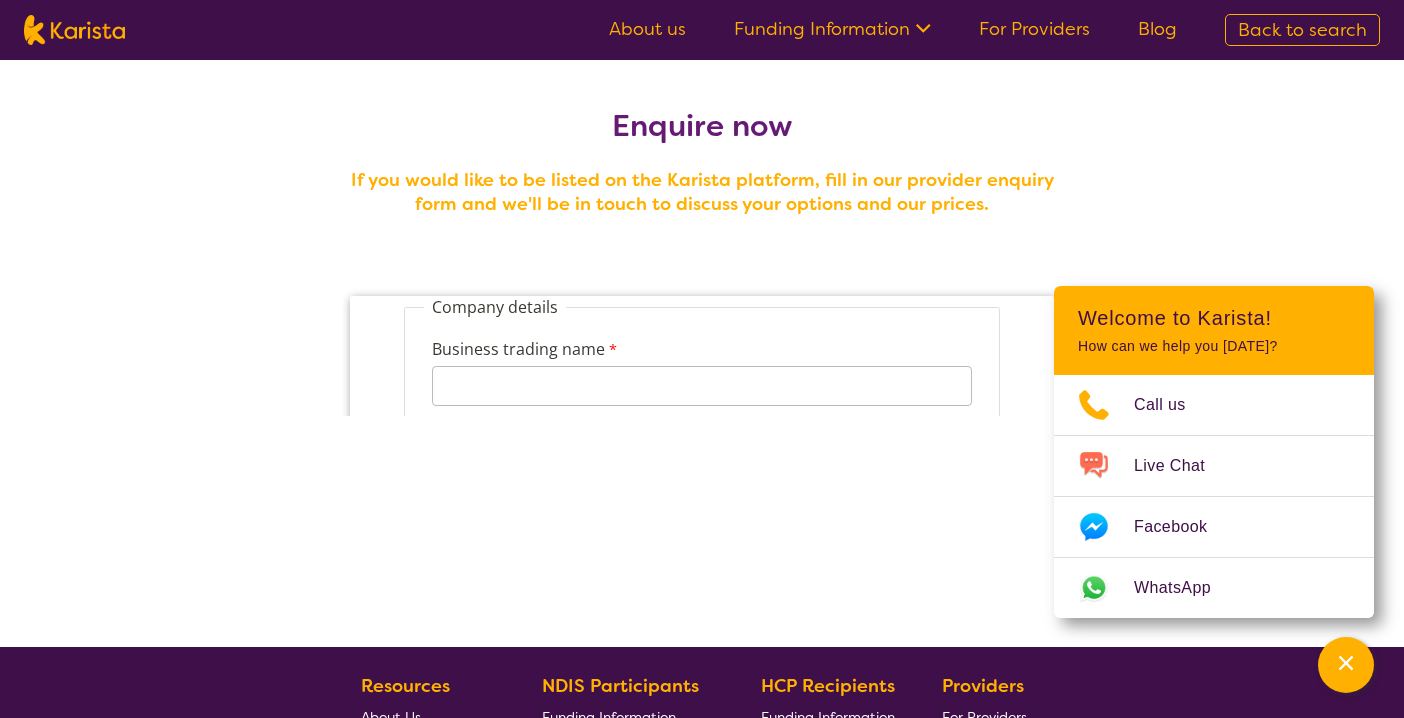 scroll, scrollTop: 0, scrollLeft: 0, axis: both 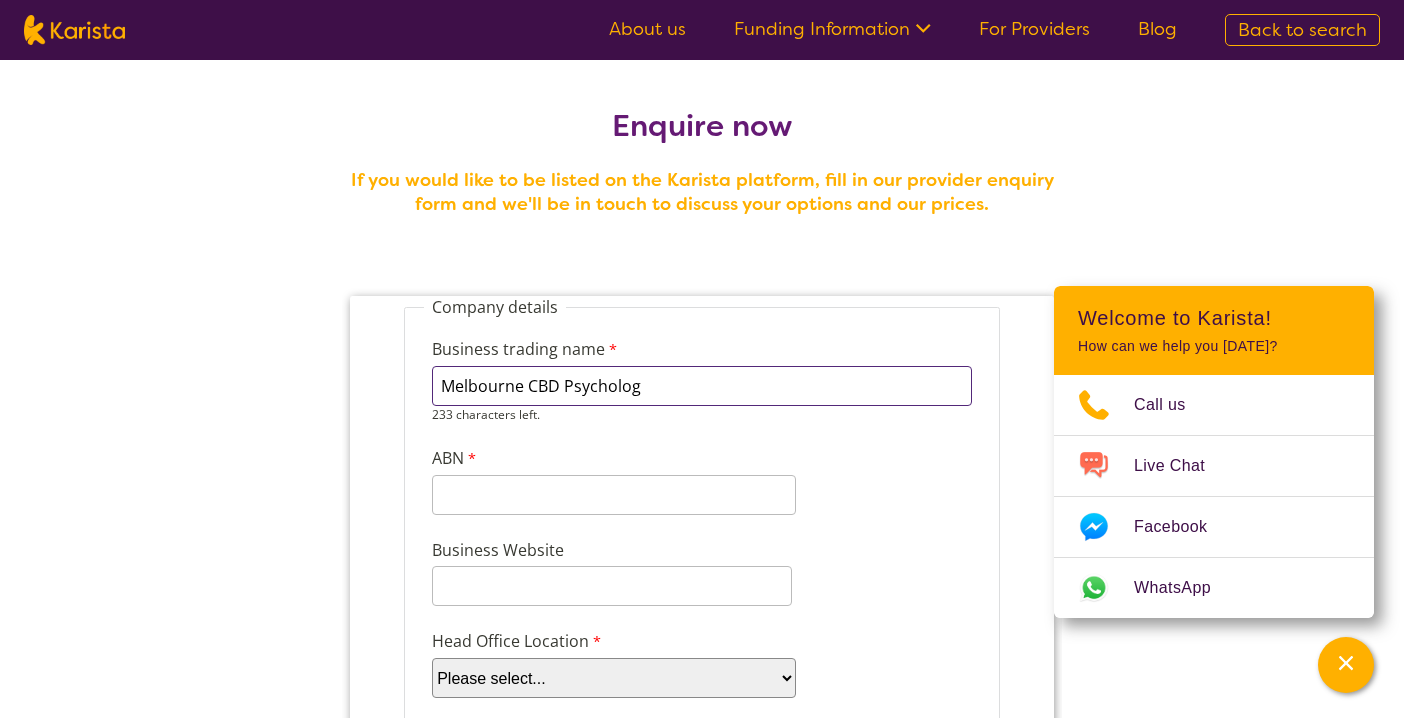 type on "Melbourne CBD Psychology" 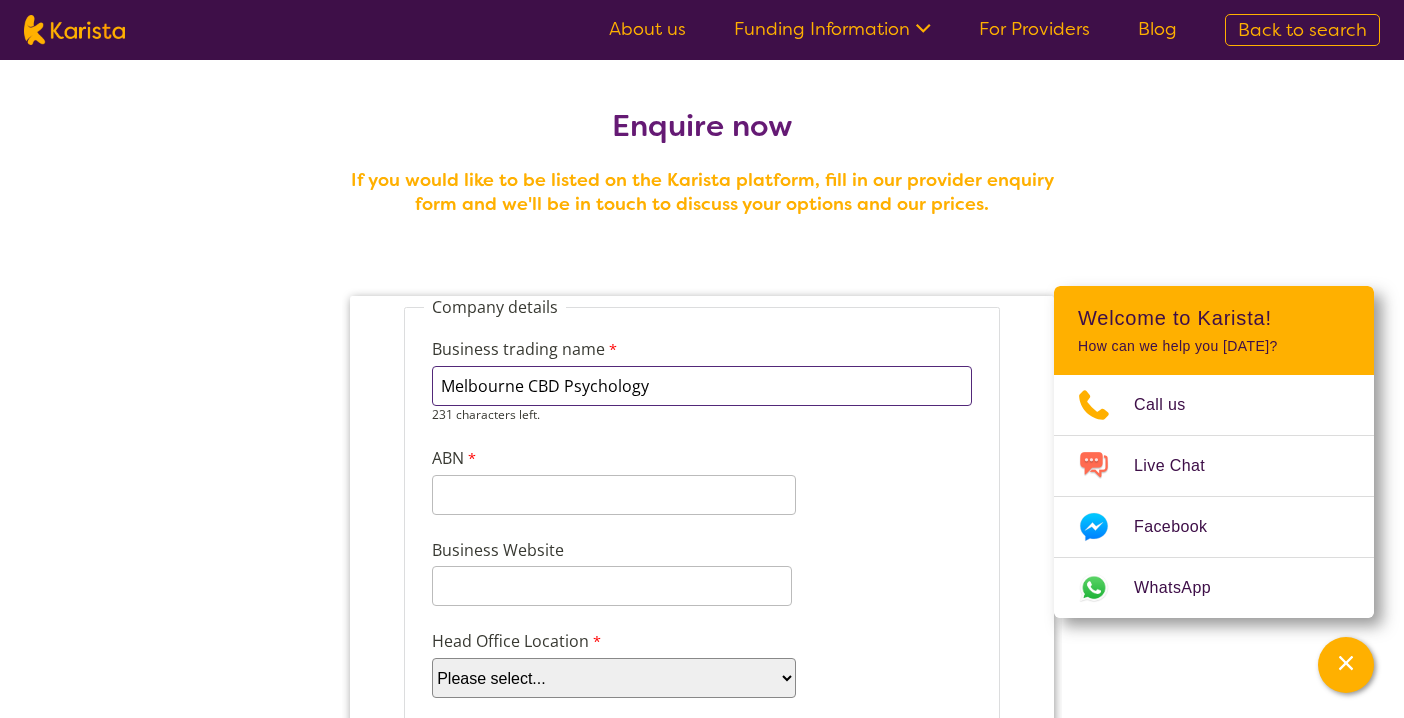 scroll, scrollTop: 0, scrollLeft: 0, axis: both 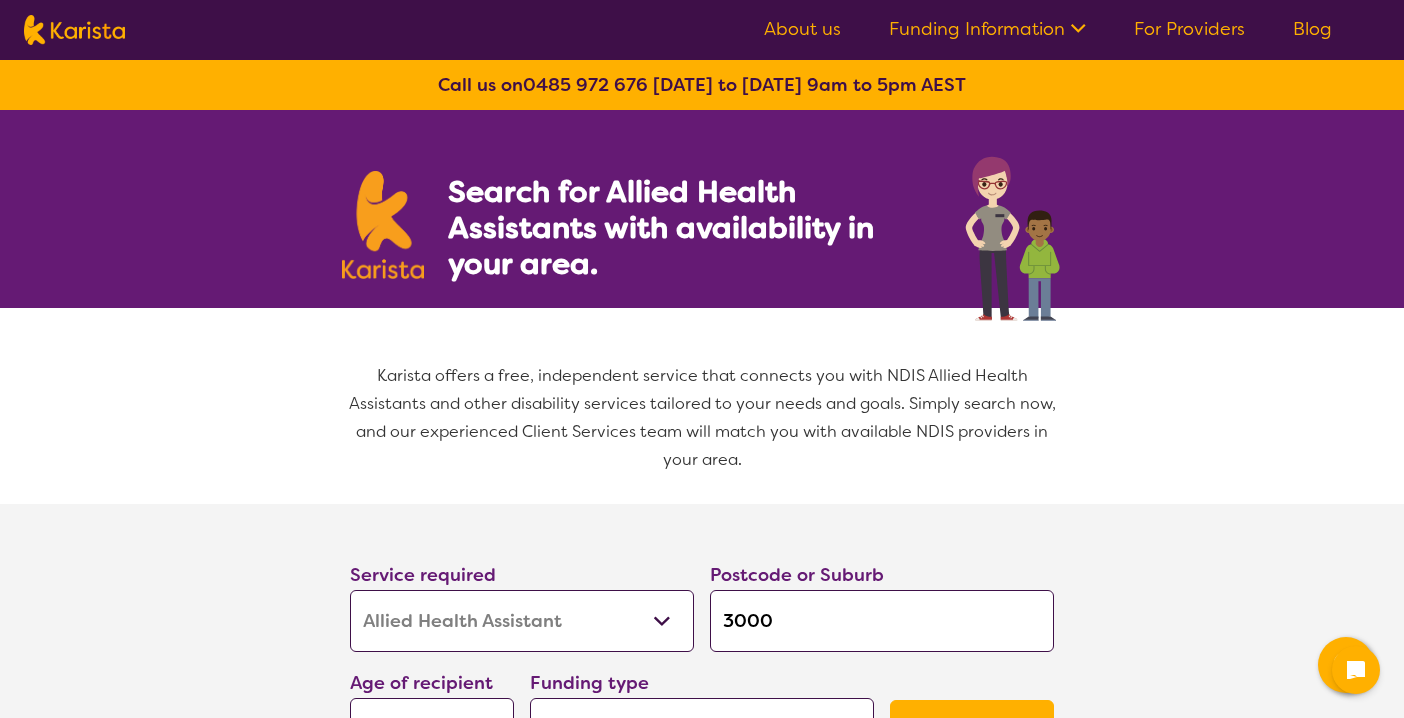 select on "Allied Health Assistant" 